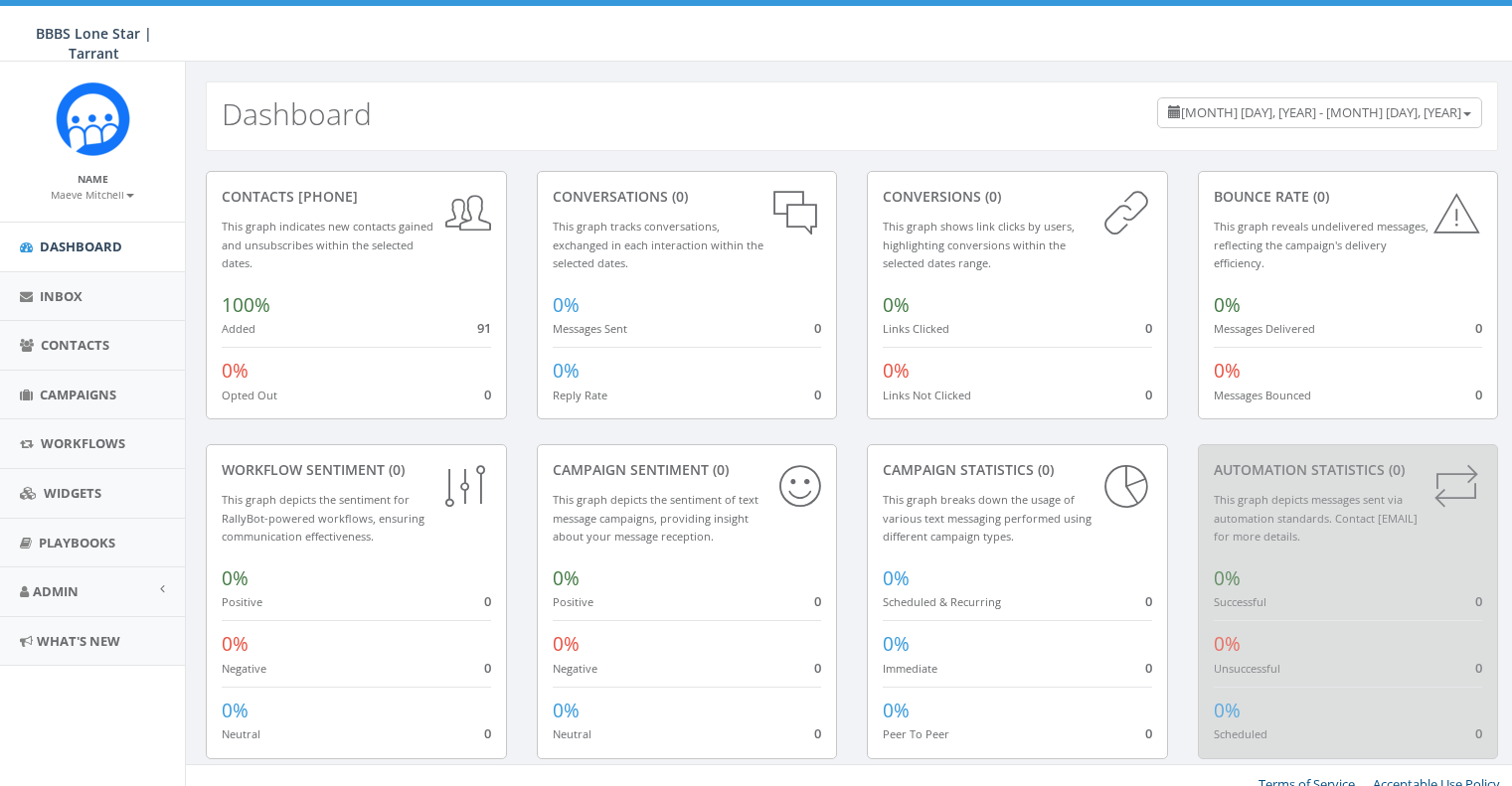scroll, scrollTop: 0, scrollLeft: 0, axis: both 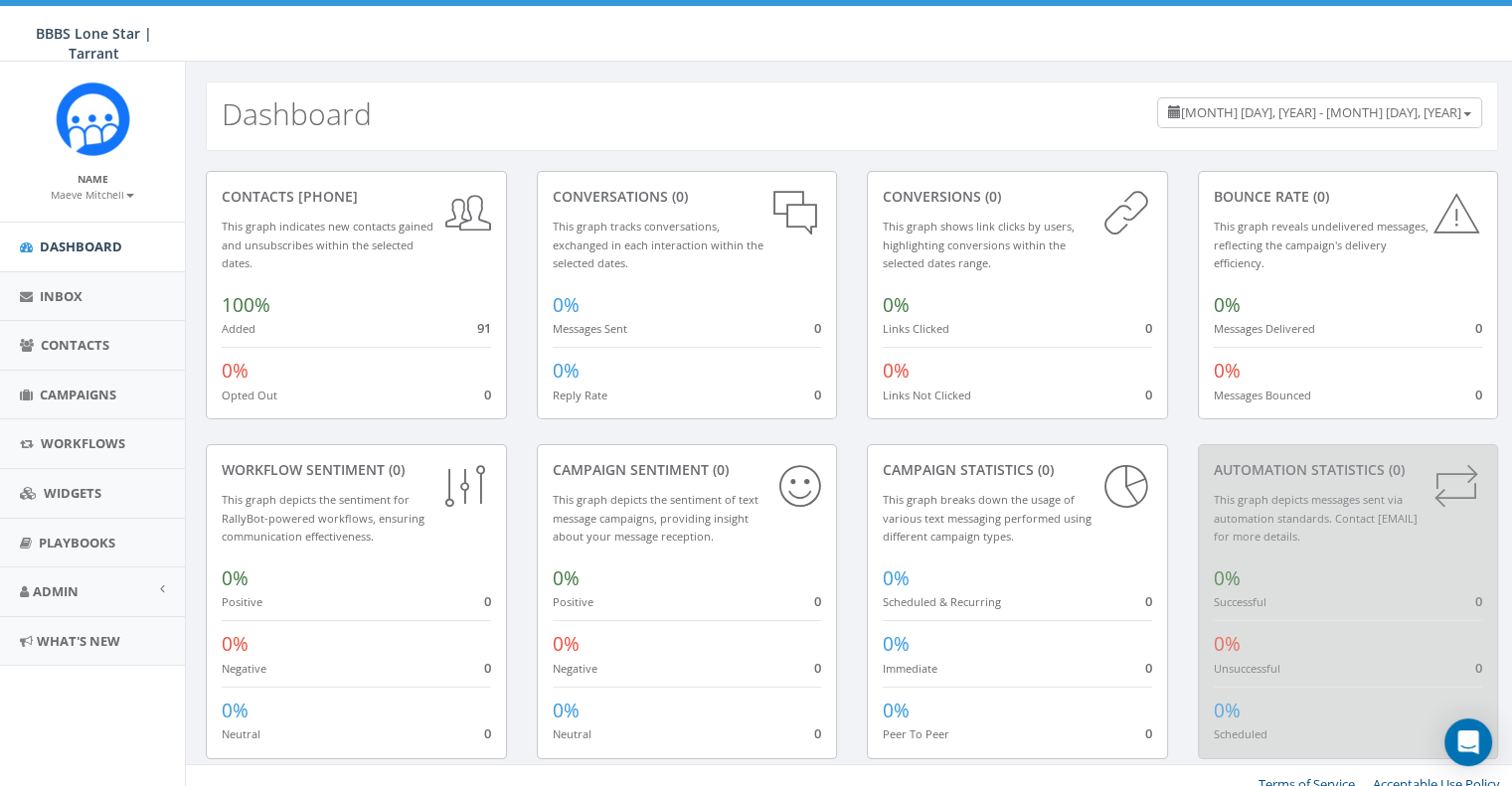 click on "Maeve  Mitchell" at bounding box center (92, 195) 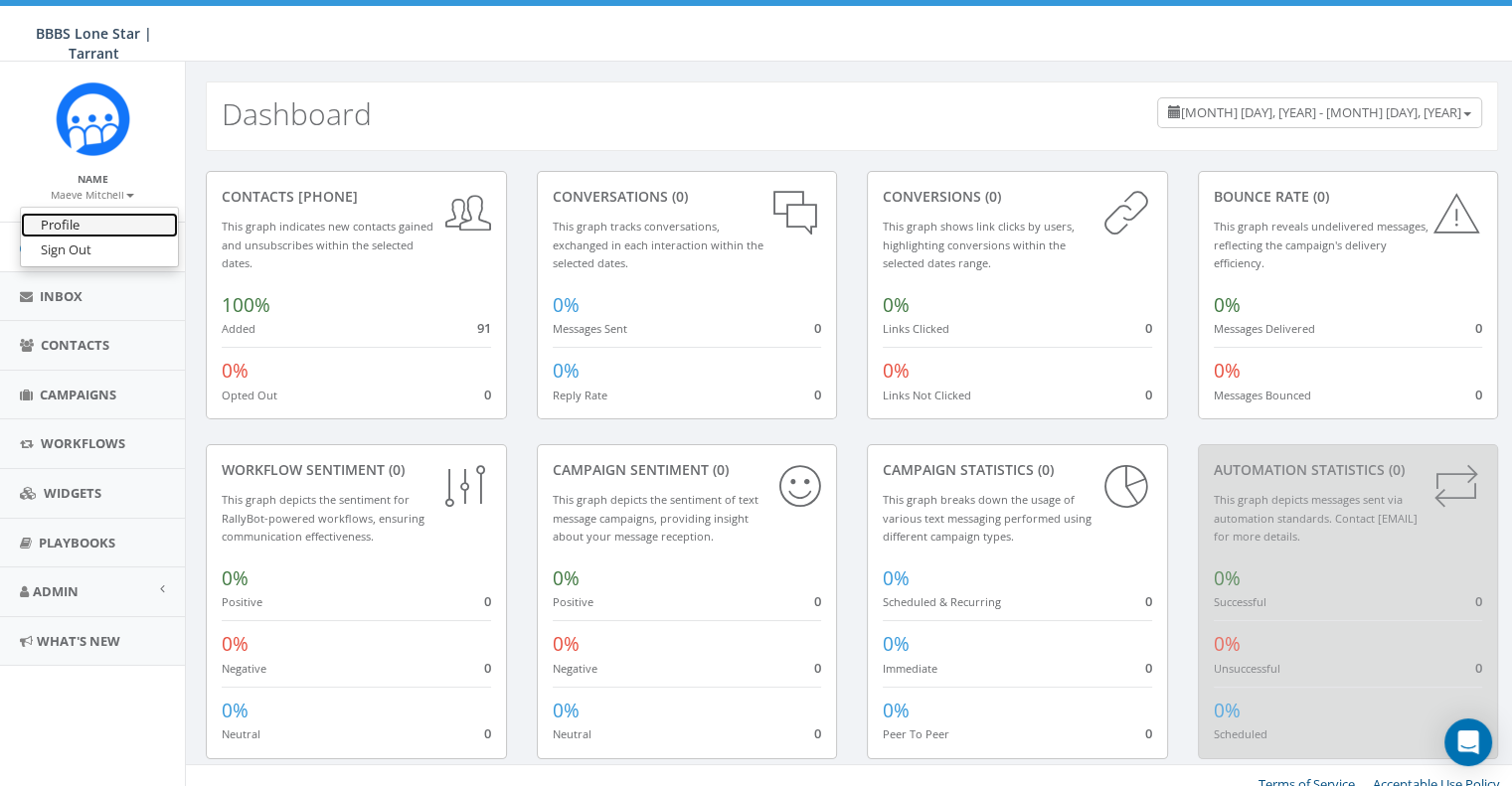 click on "Profile" at bounding box center [99, 225] 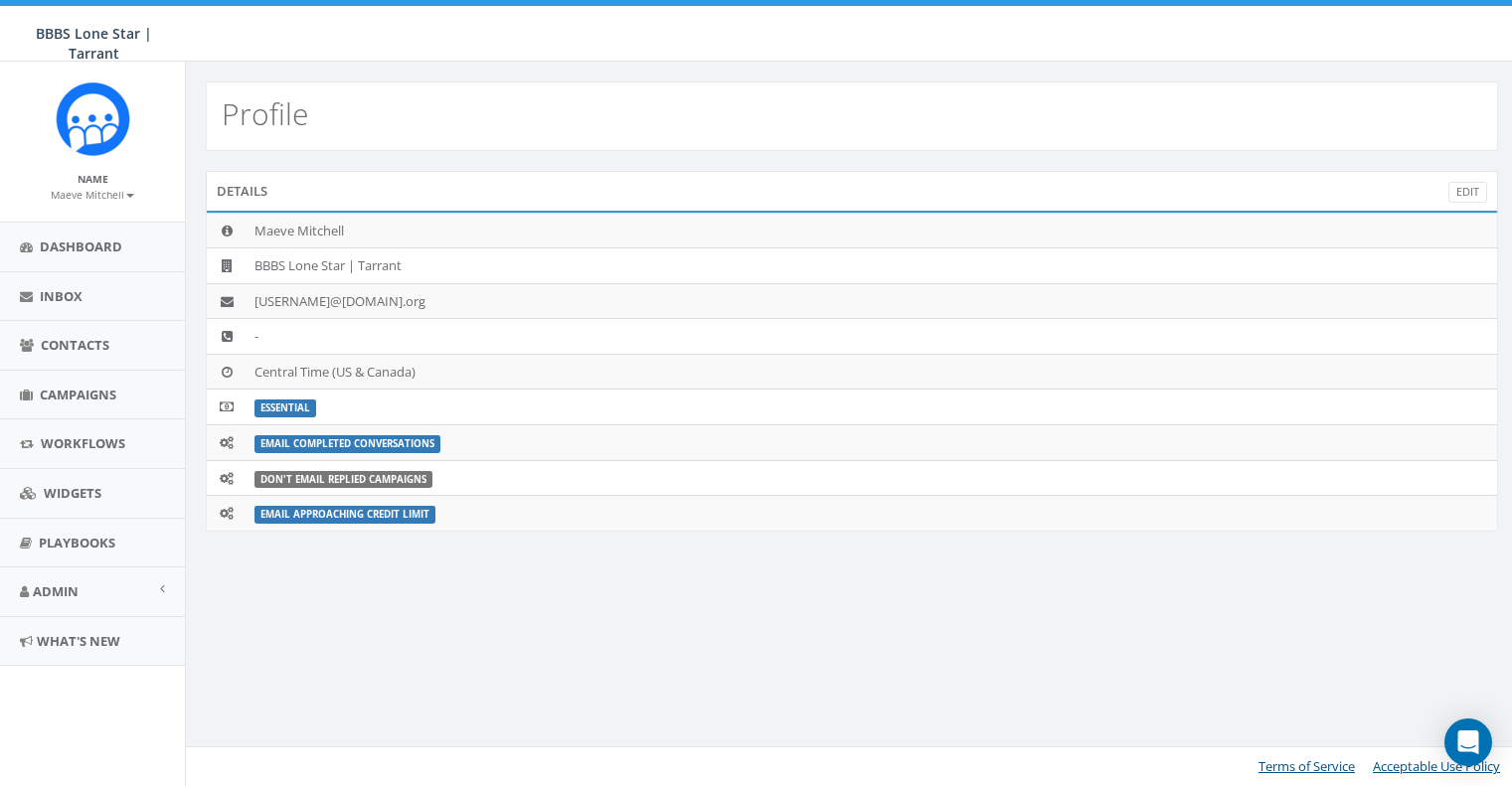 scroll, scrollTop: 0, scrollLeft: 0, axis: both 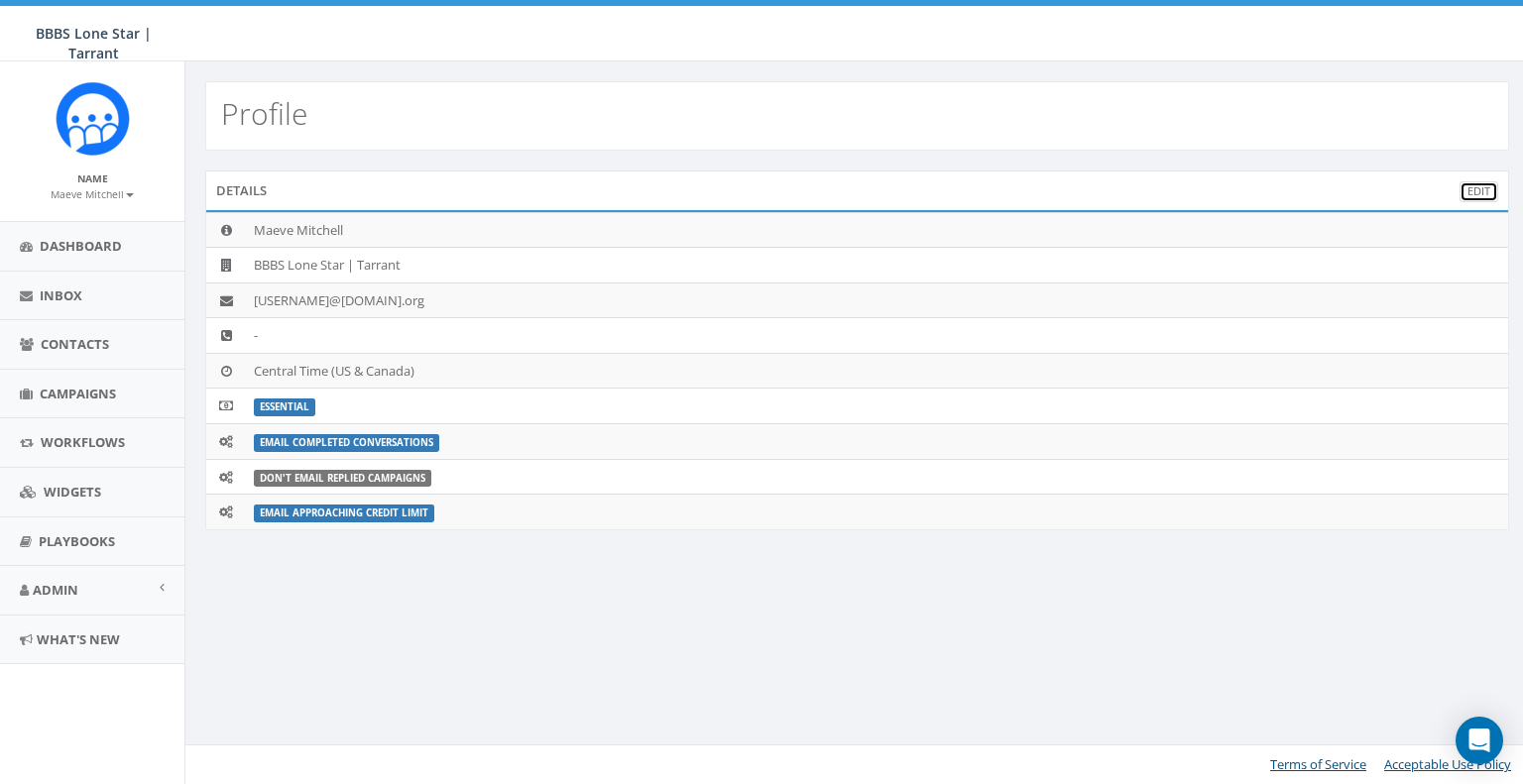 click on "Edit" at bounding box center [1478, 191] 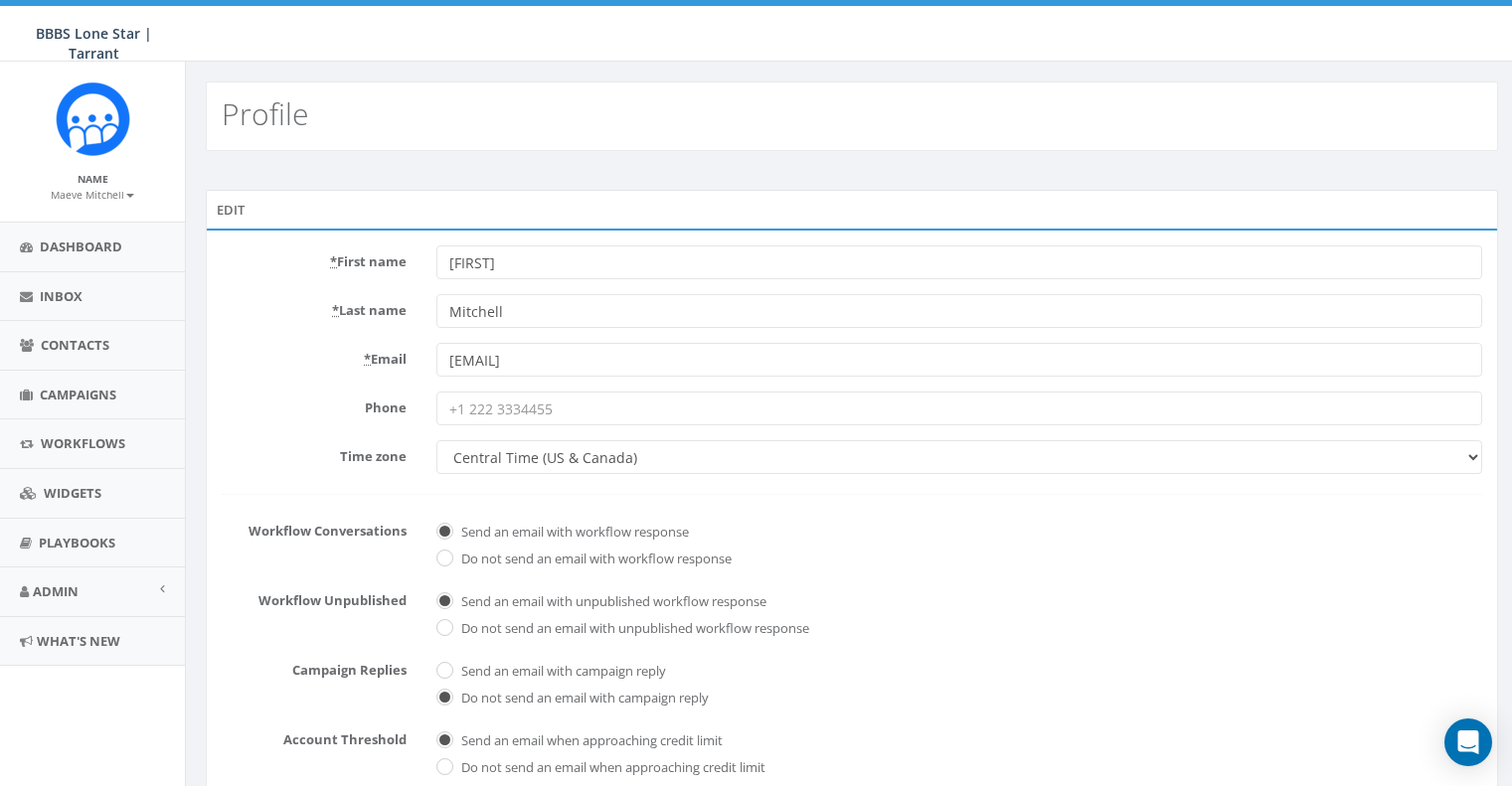 scroll, scrollTop: 0, scrollLeft: 0, axis: both 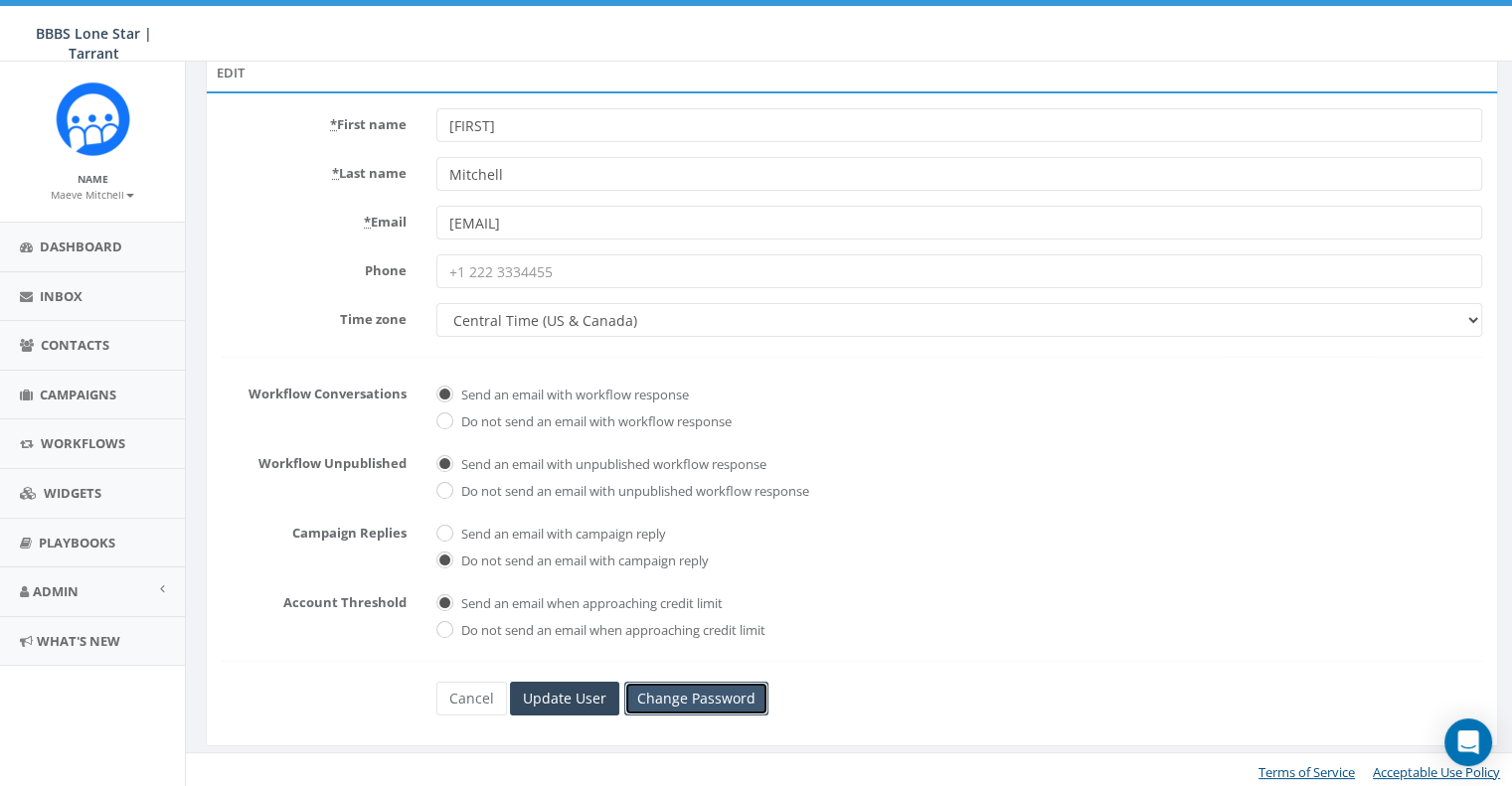 click on "Change Password" at bounding box center [696, 699] 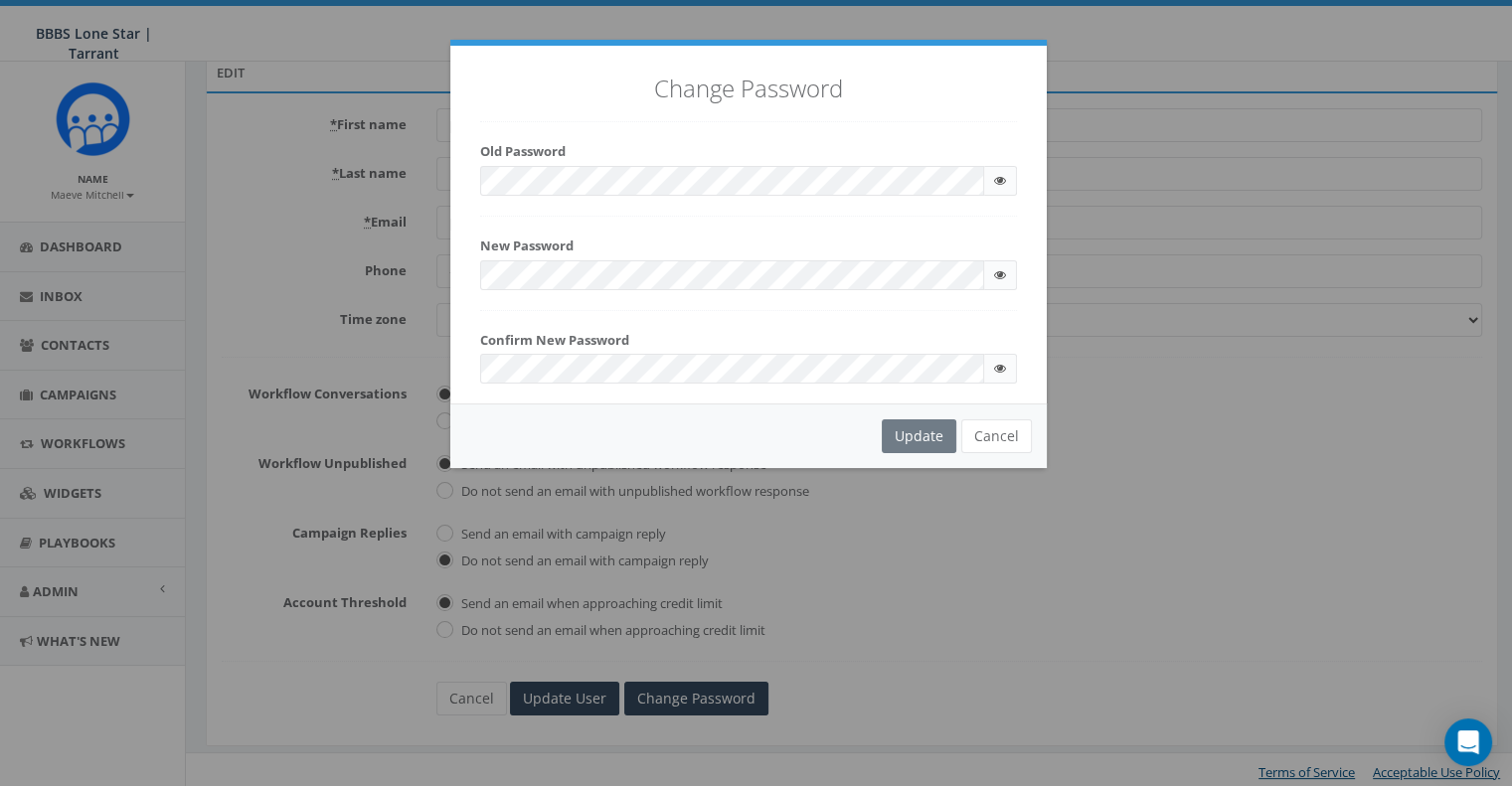 click at bounding box center [1000, 181] 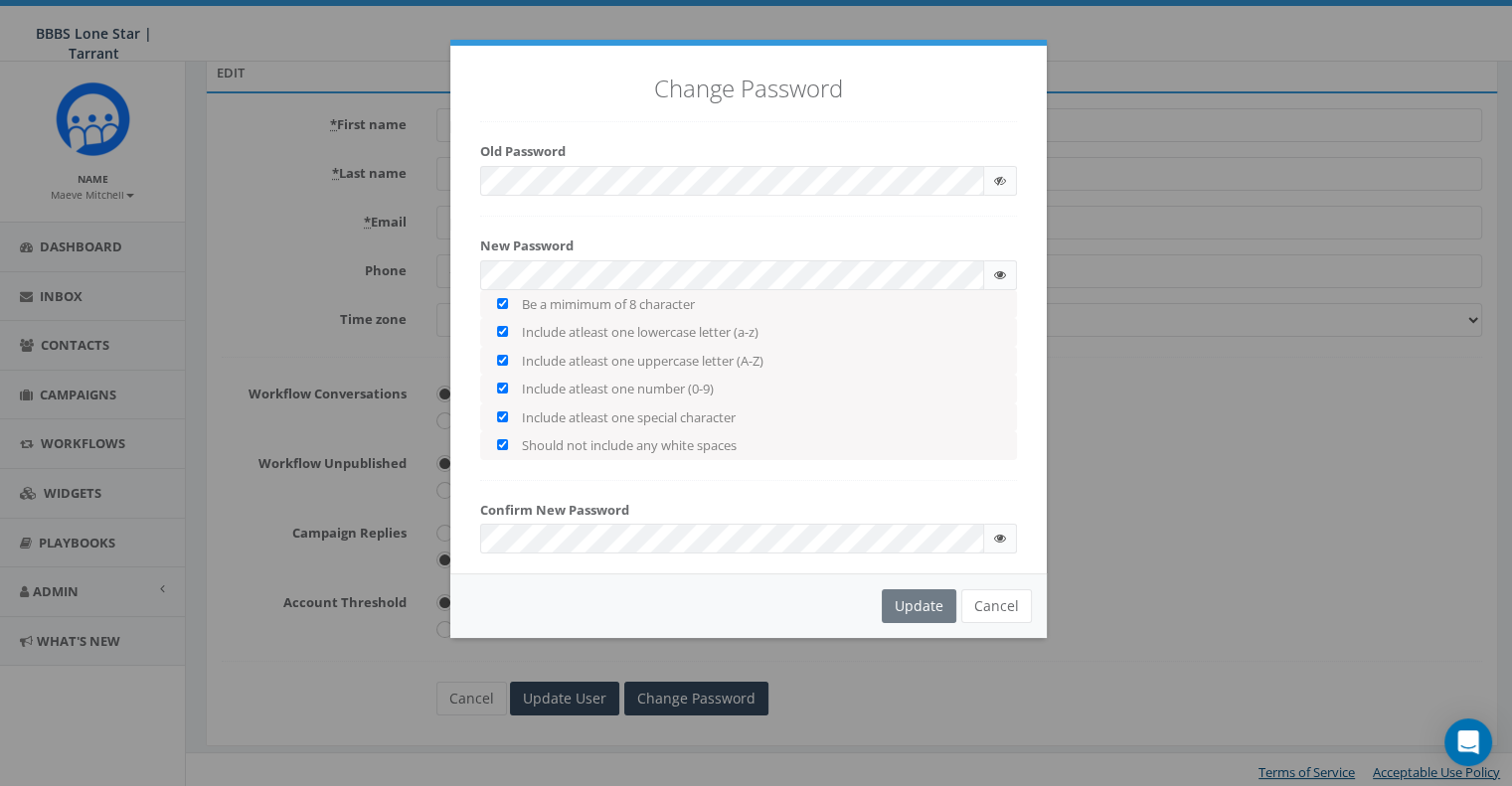 checkbox on "true" 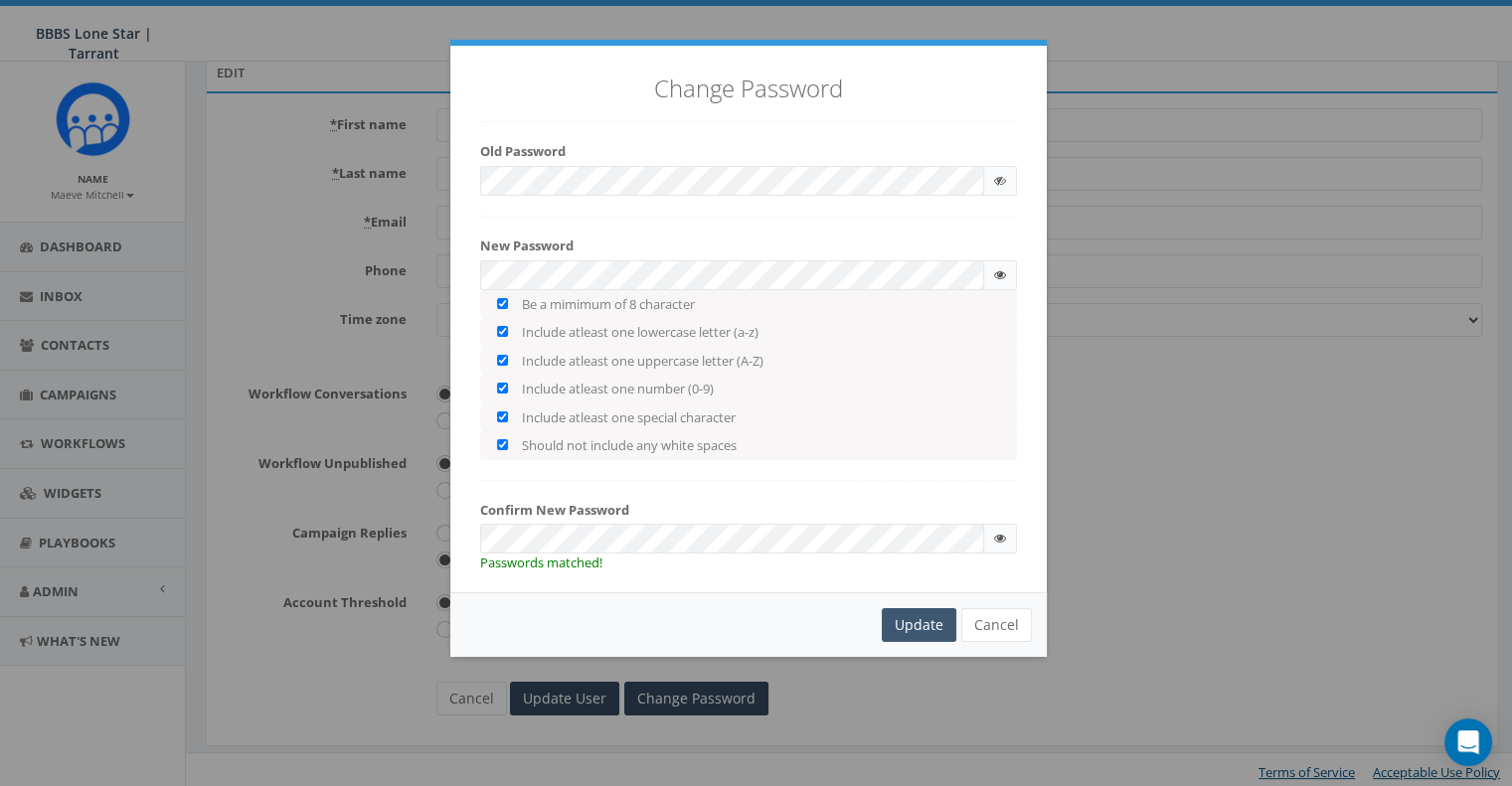 click on "Update" at bounding box center [919, 625] 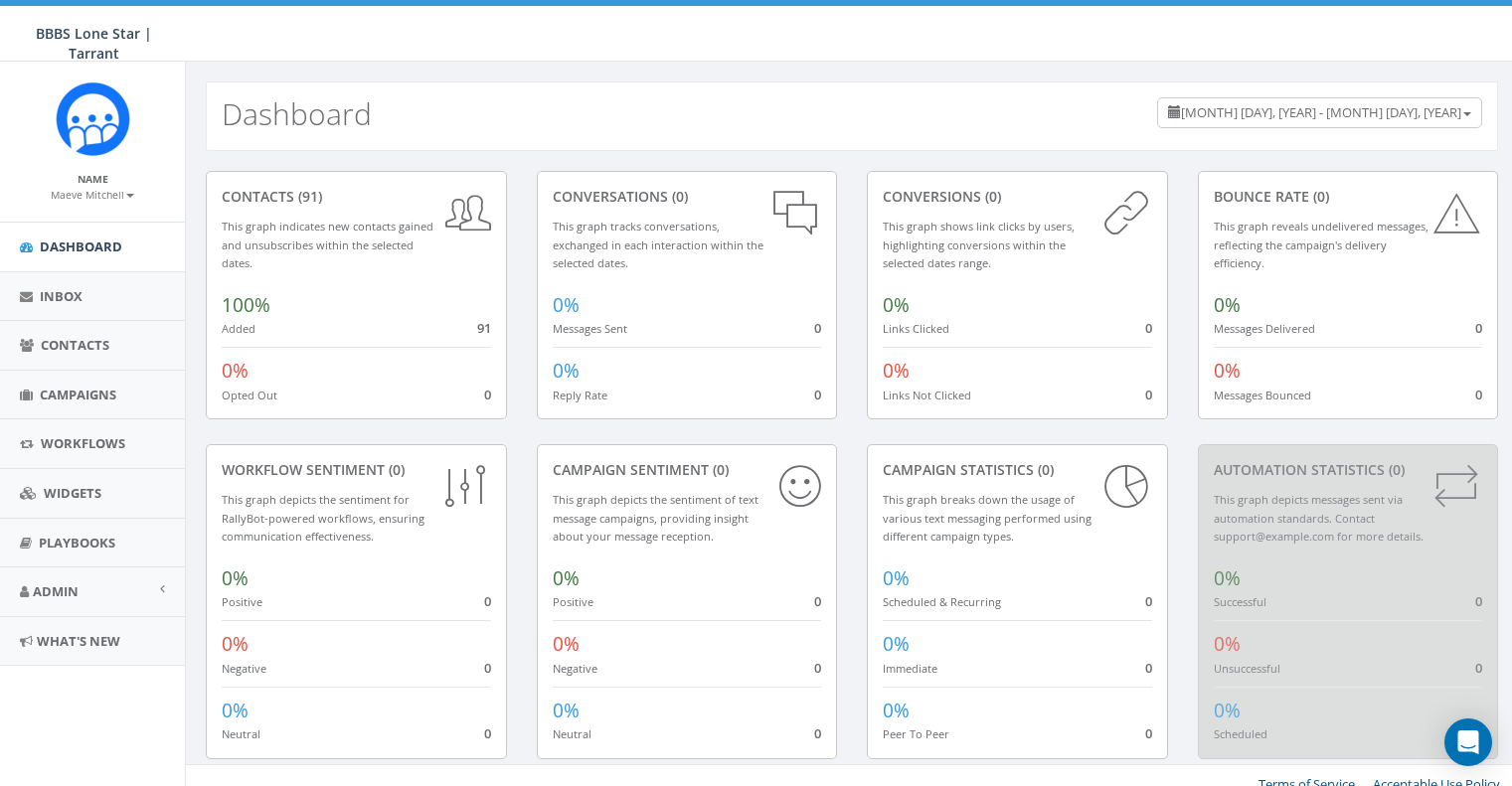 scroll, scrollTop: 0, scrollLeft: 0, axis: both 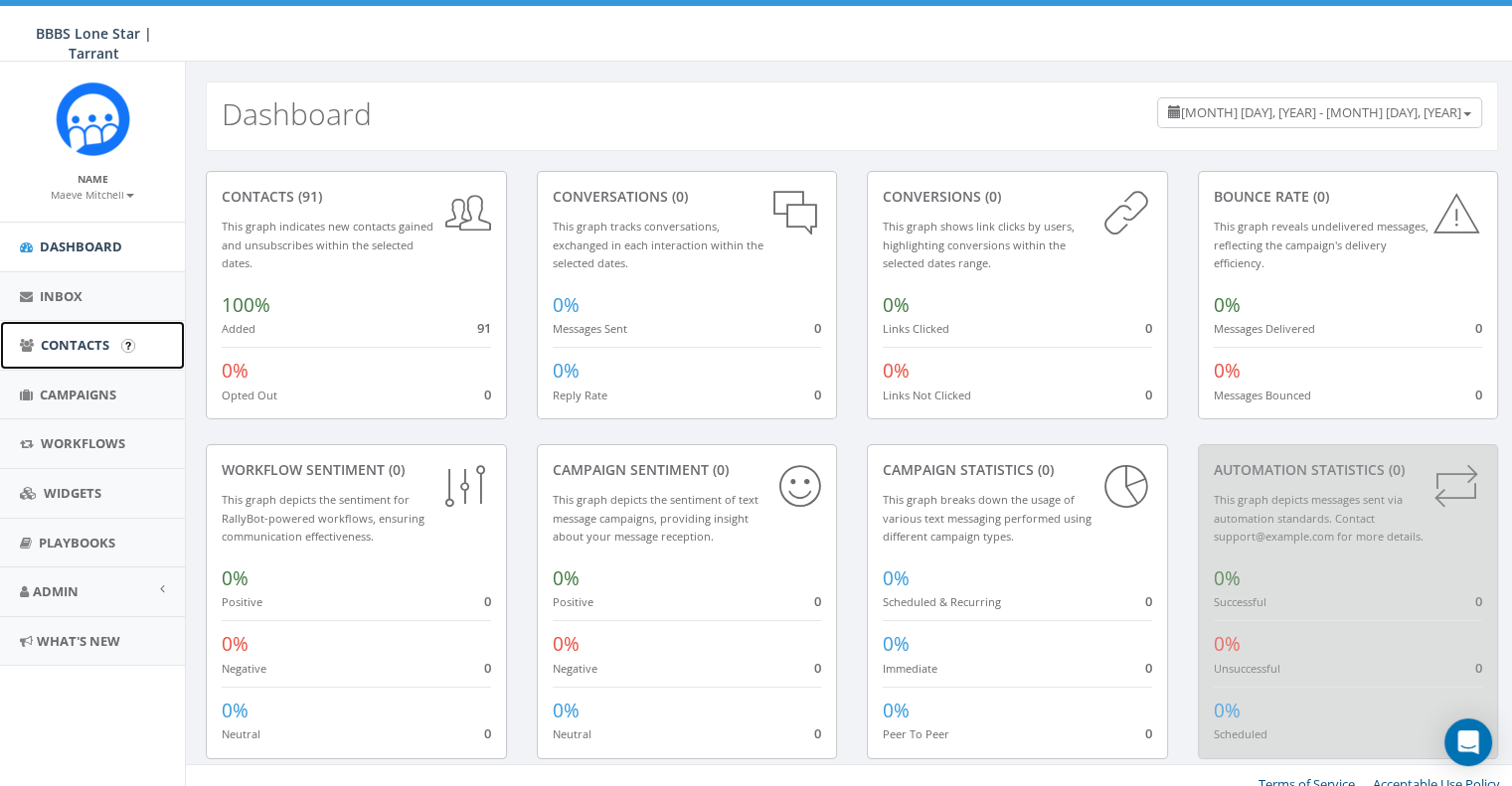click on "Contacts" at bounding box center [92, 345] 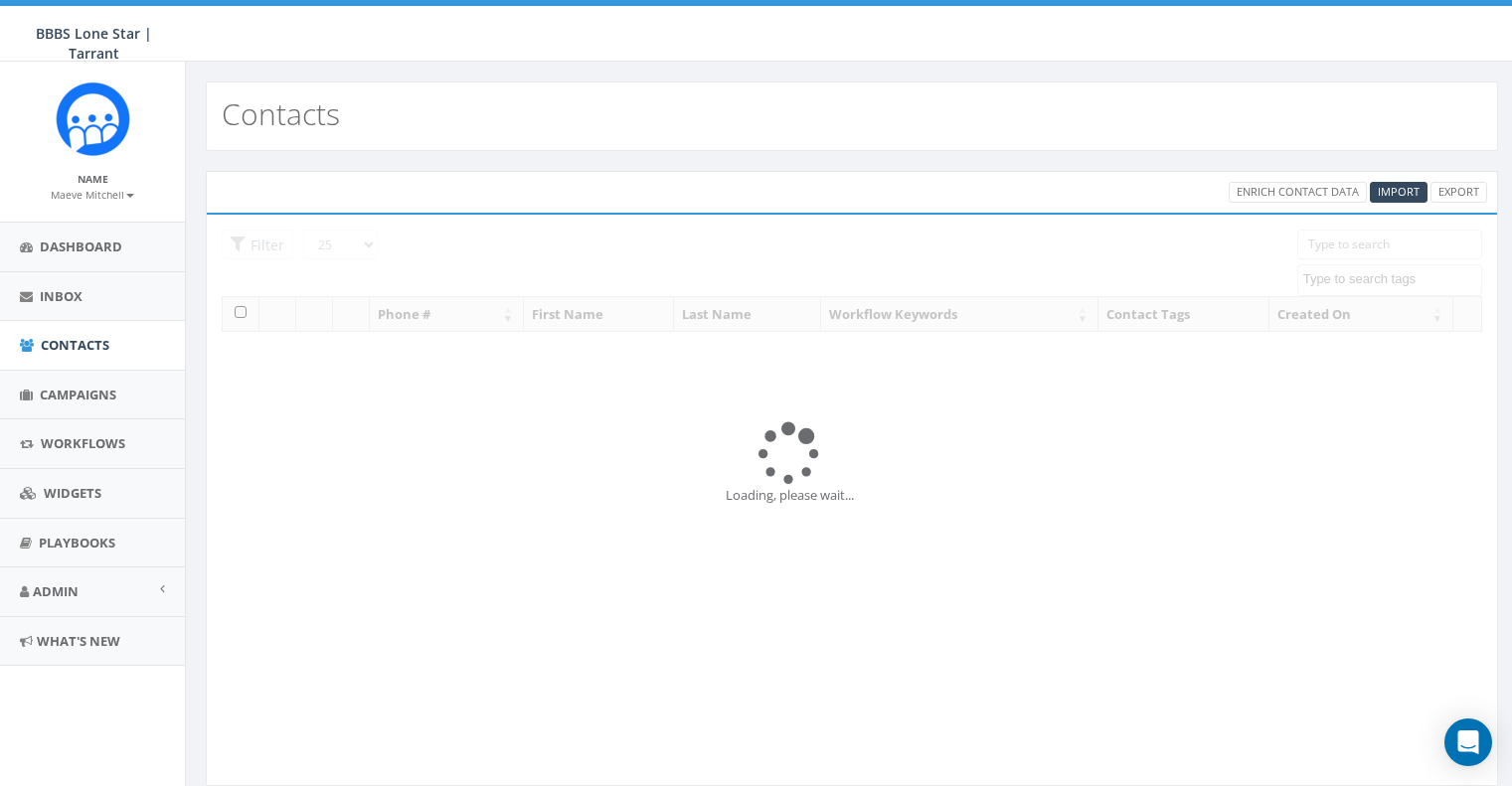 select 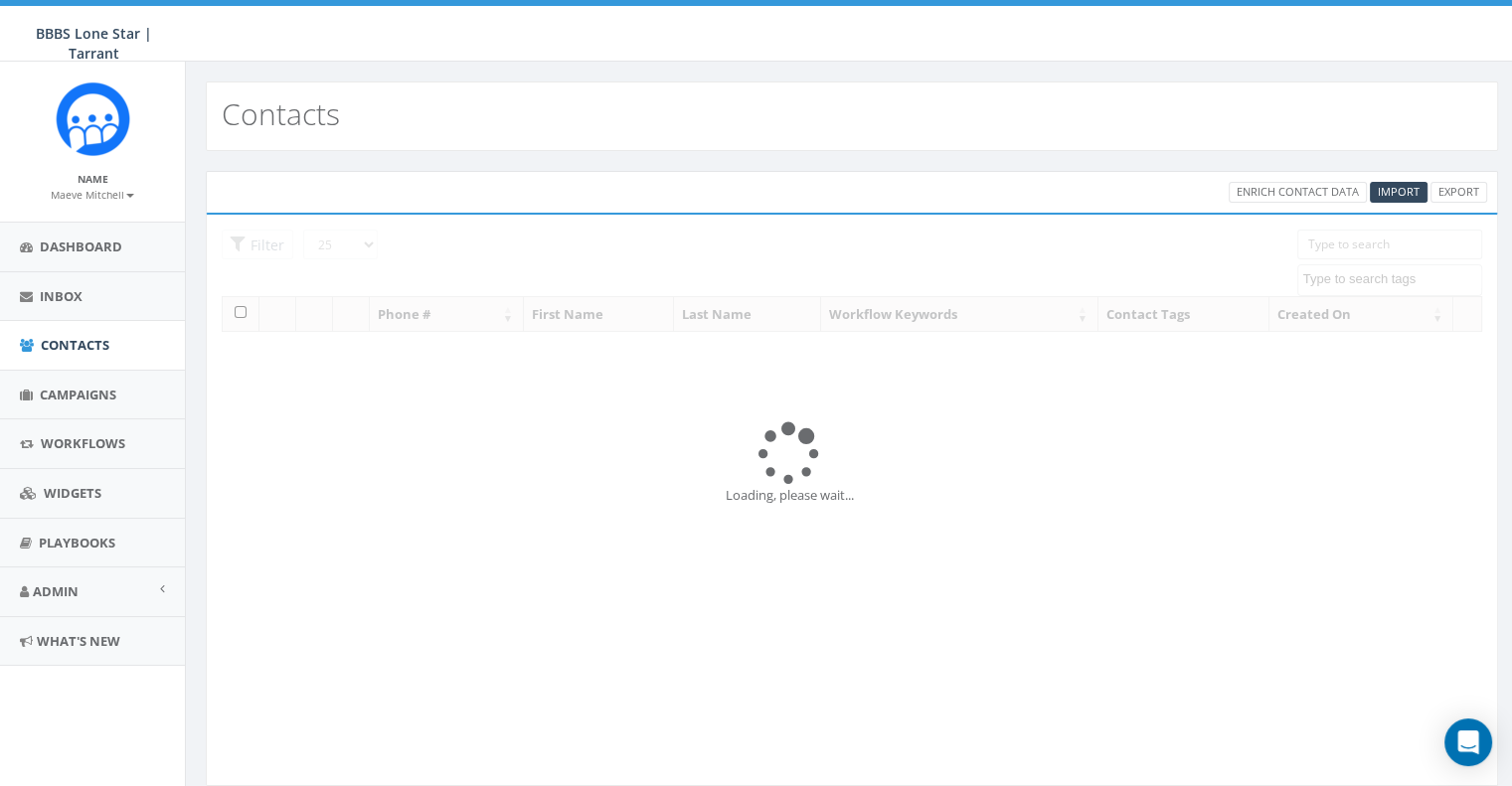 scroll, scrollTop: 0, scrollLeft: 0, axis: both 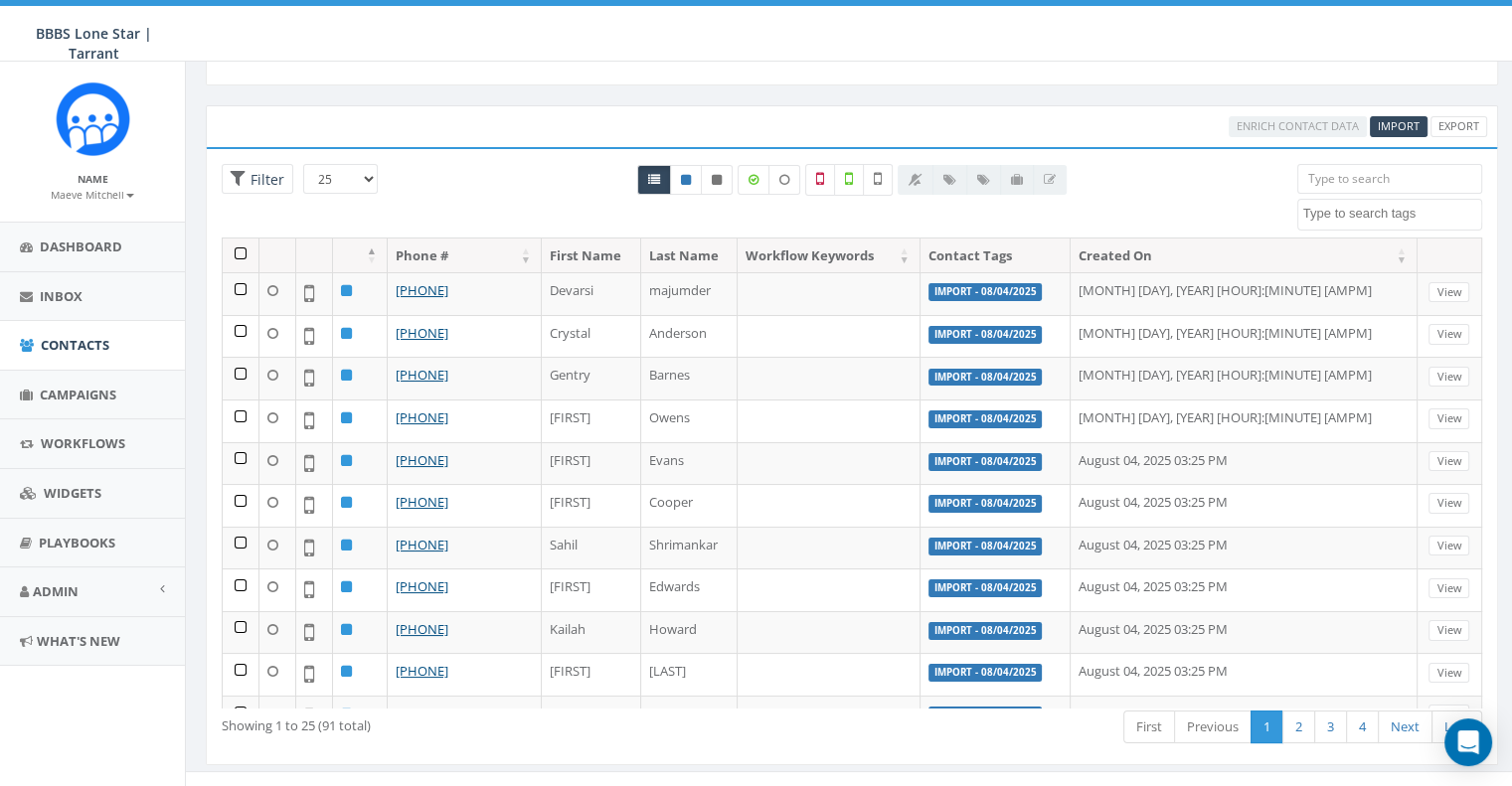 click at bounding box center (241, 255) 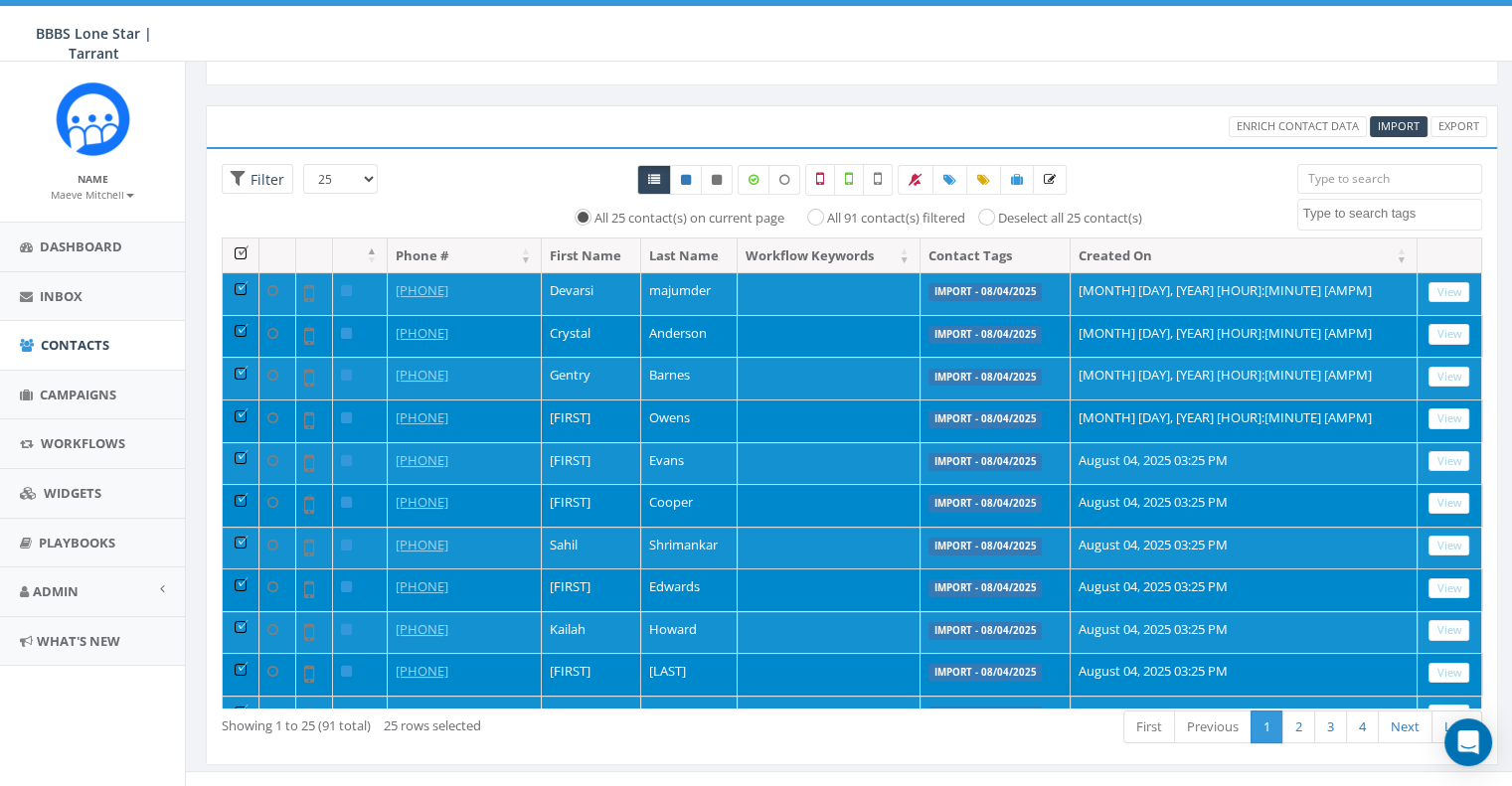 click at bounding box center (241, 255) 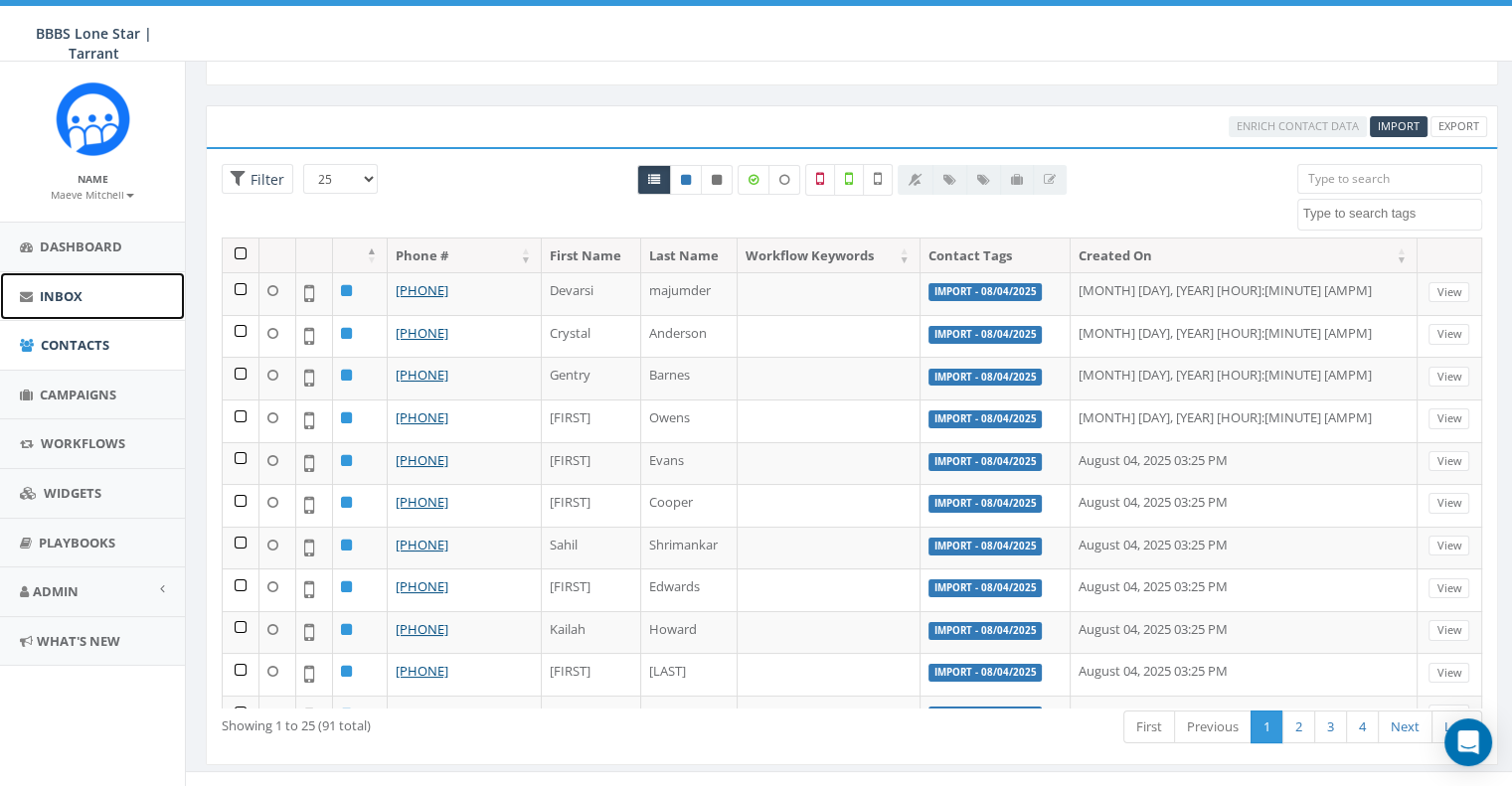 click on "Inbox" at bounding box center (92, 296) 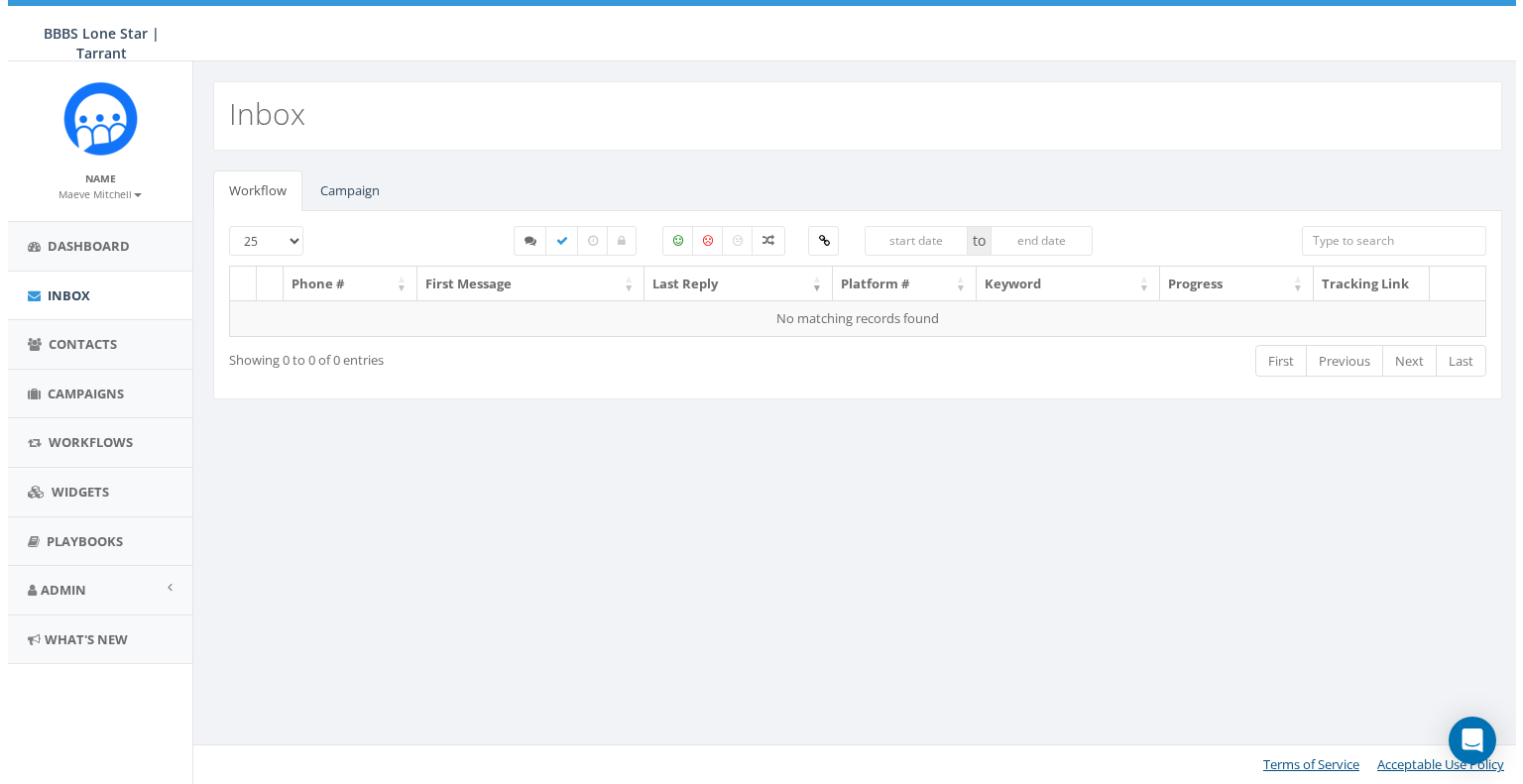 scroll, scrollTop: 0, scrollLeft: 0, axis: both 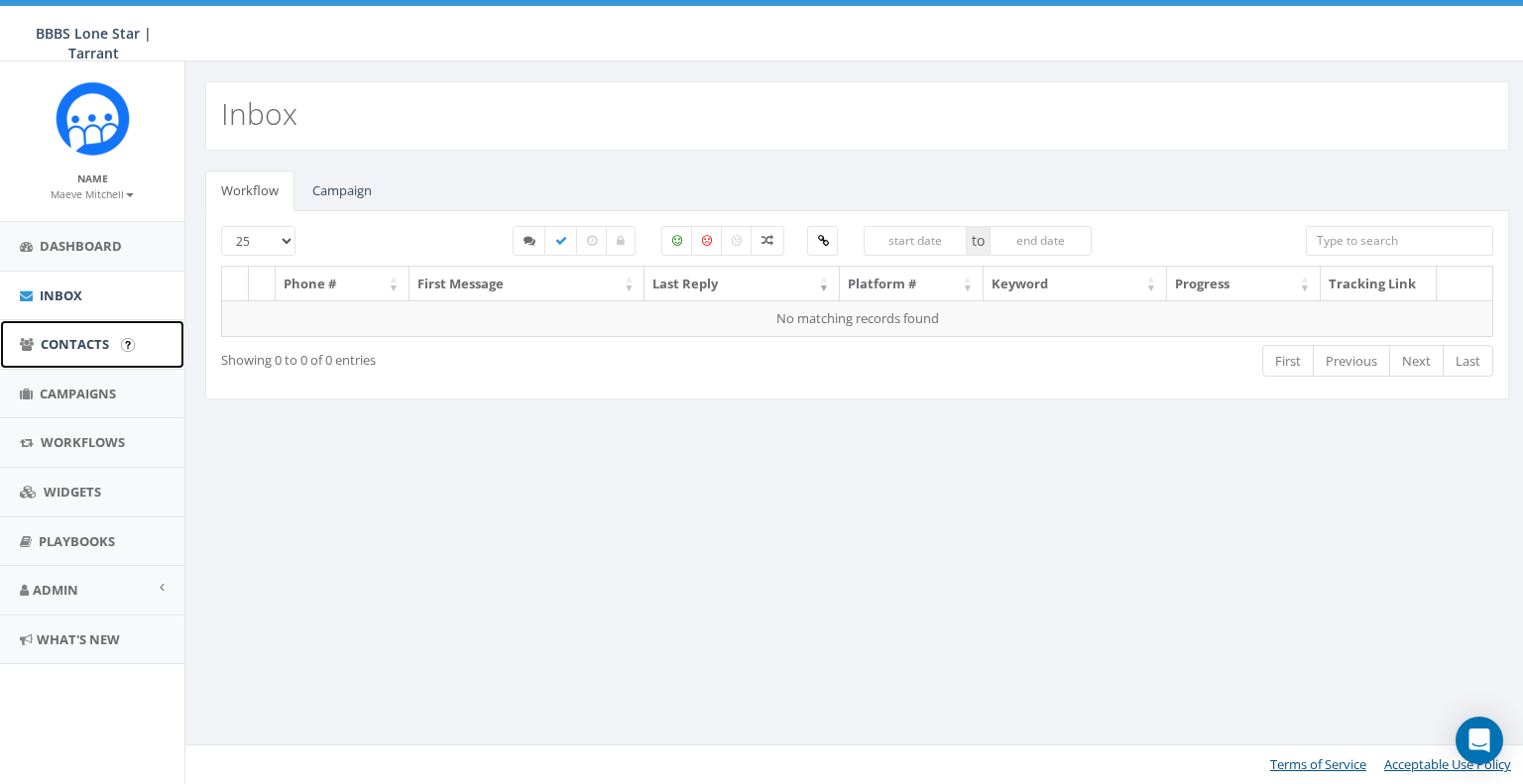 click on "Contacts" at bounding box center [74, 344] 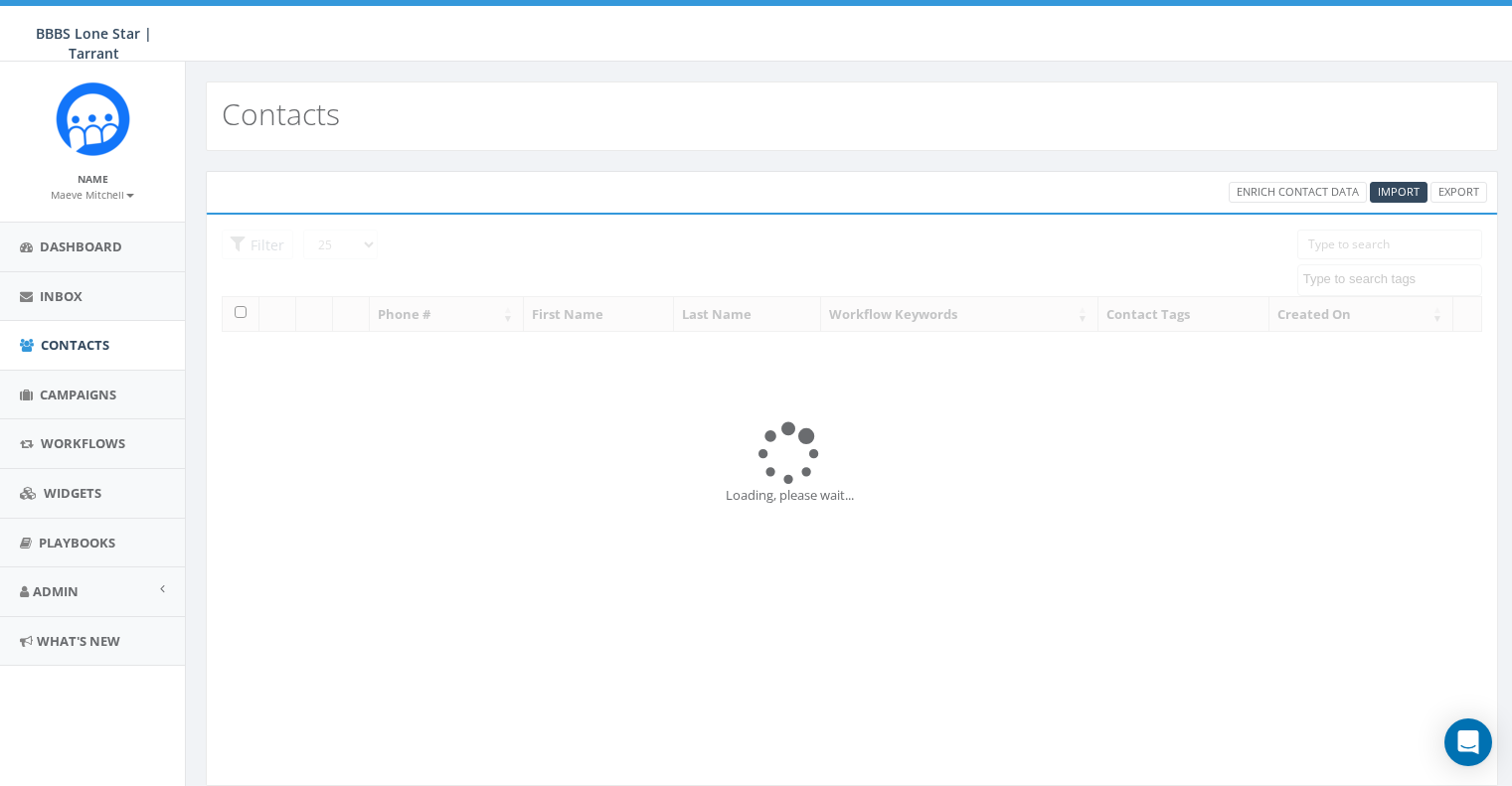 select 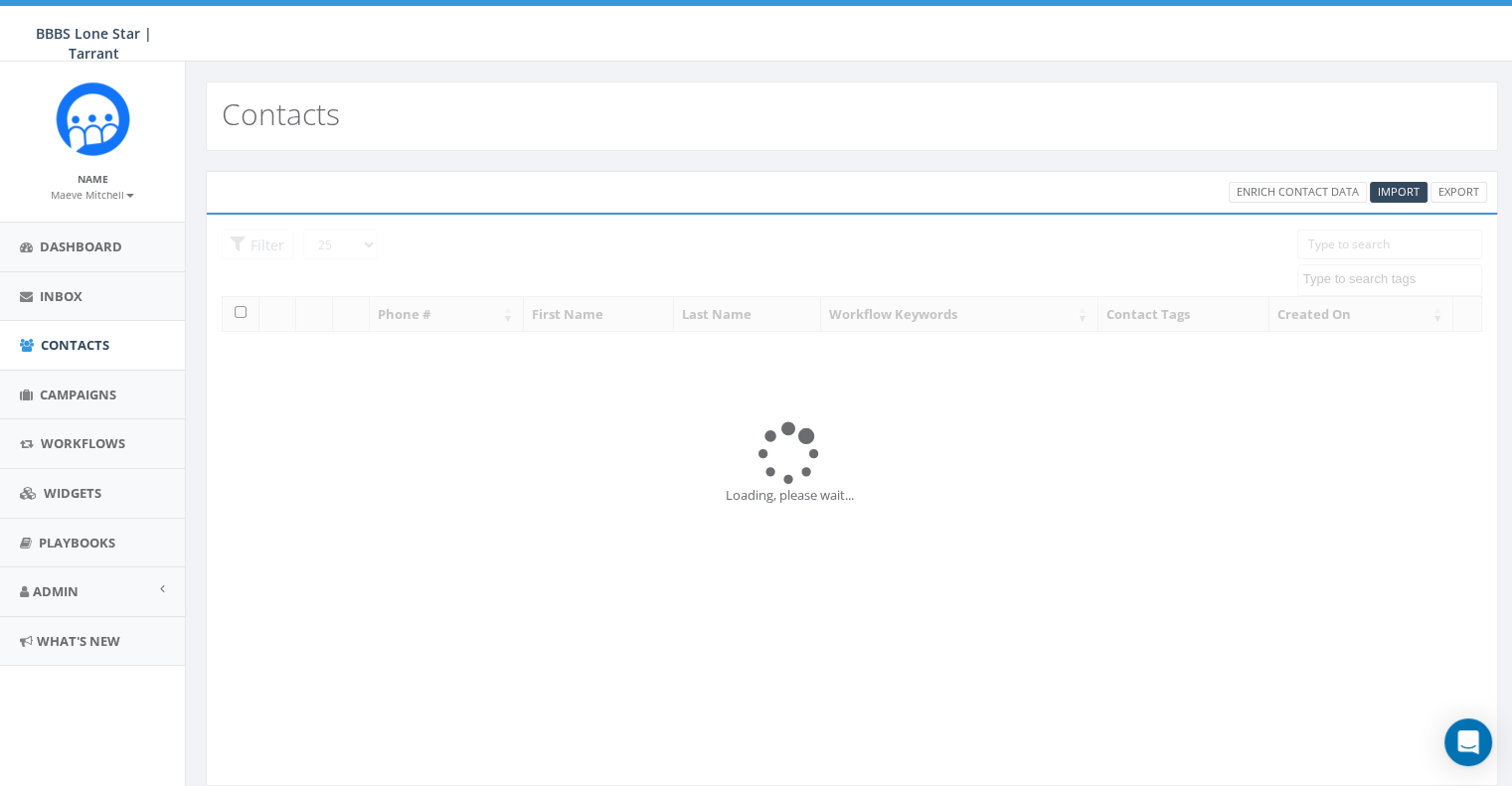scroll, scrollTop: 0, scrollLeft: 0, axis: both 